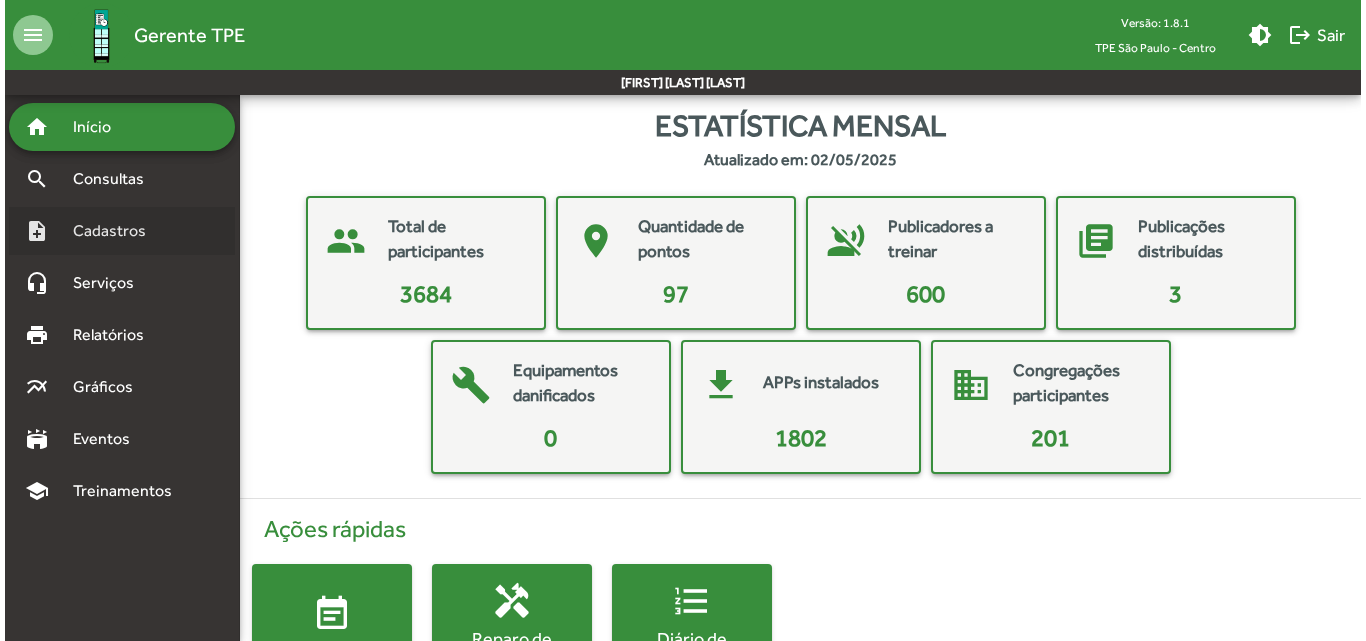 scroll, scrollTop: 0, scrollLeft: 0, axis: both 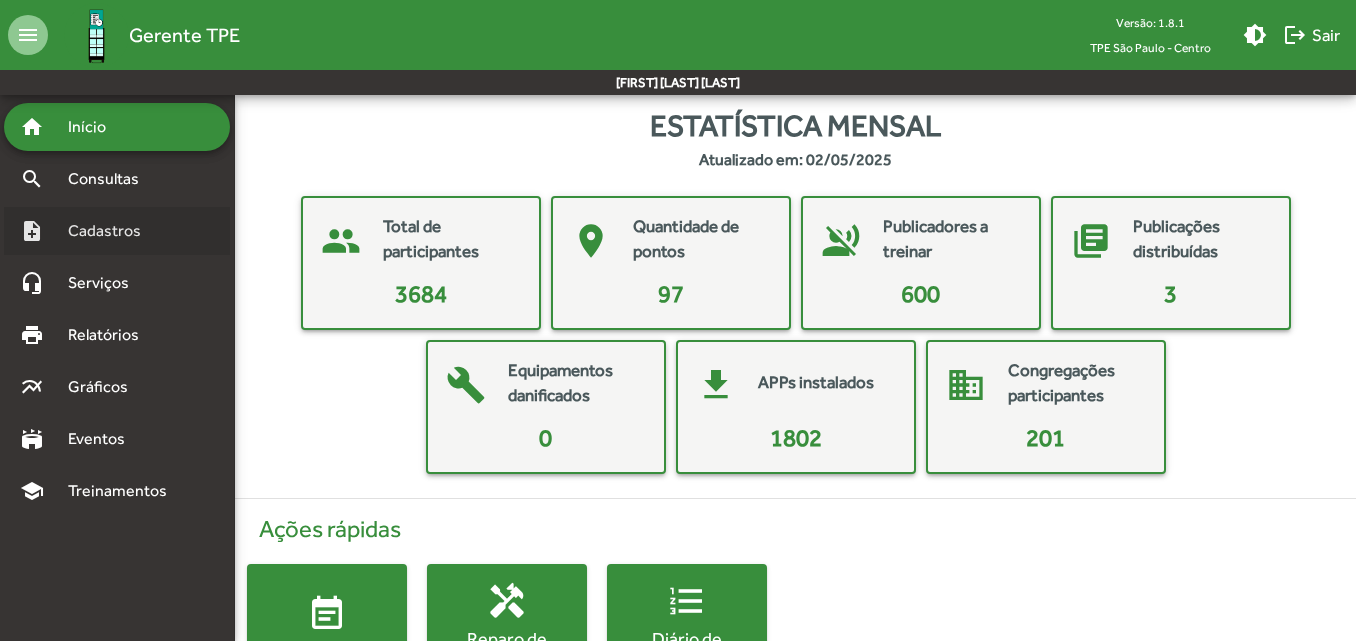 click on "Cadastros" at bounding box center [111, 231] 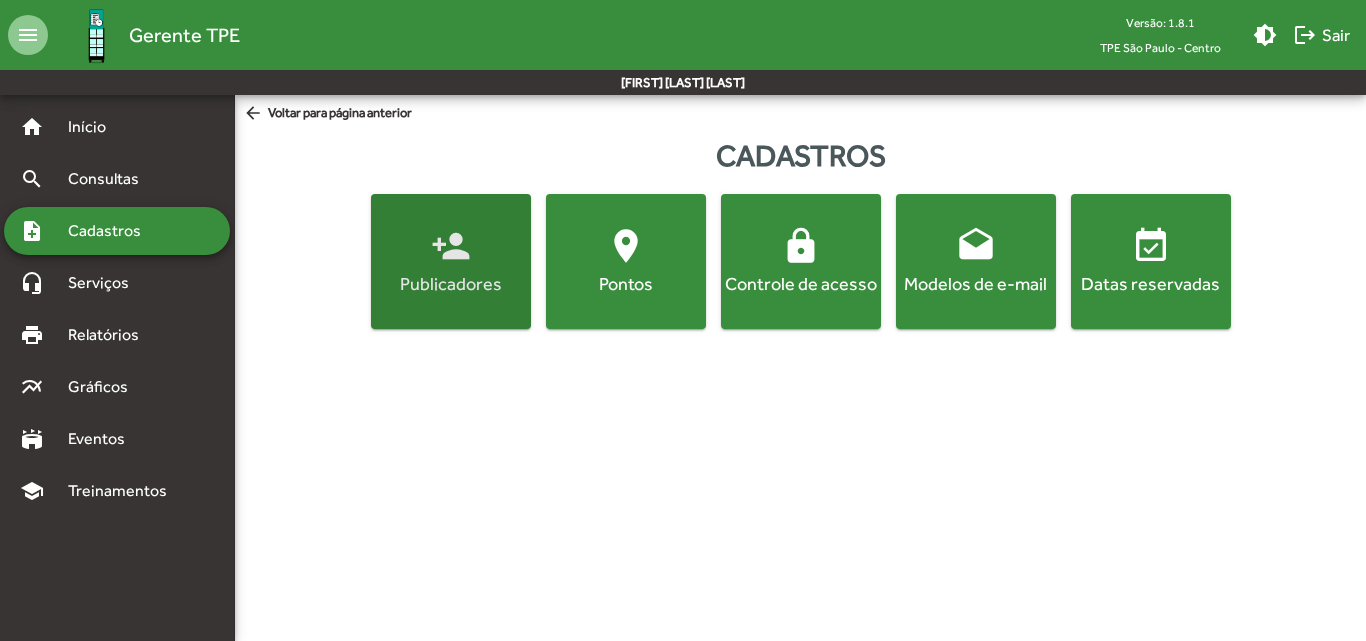 click on "person_add  Publicadores" 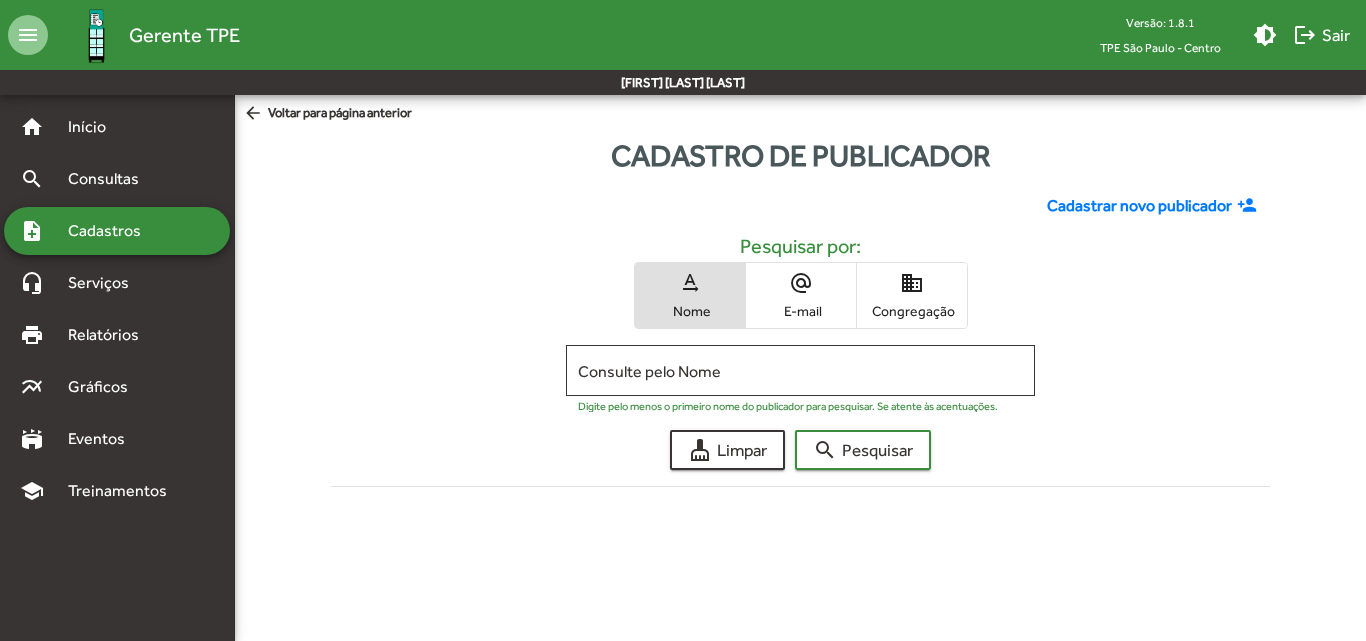 drag, startPoint x: 967, startPoint y: 308, endPoint x: 942, endPoint y: 312, distance: 25.317978 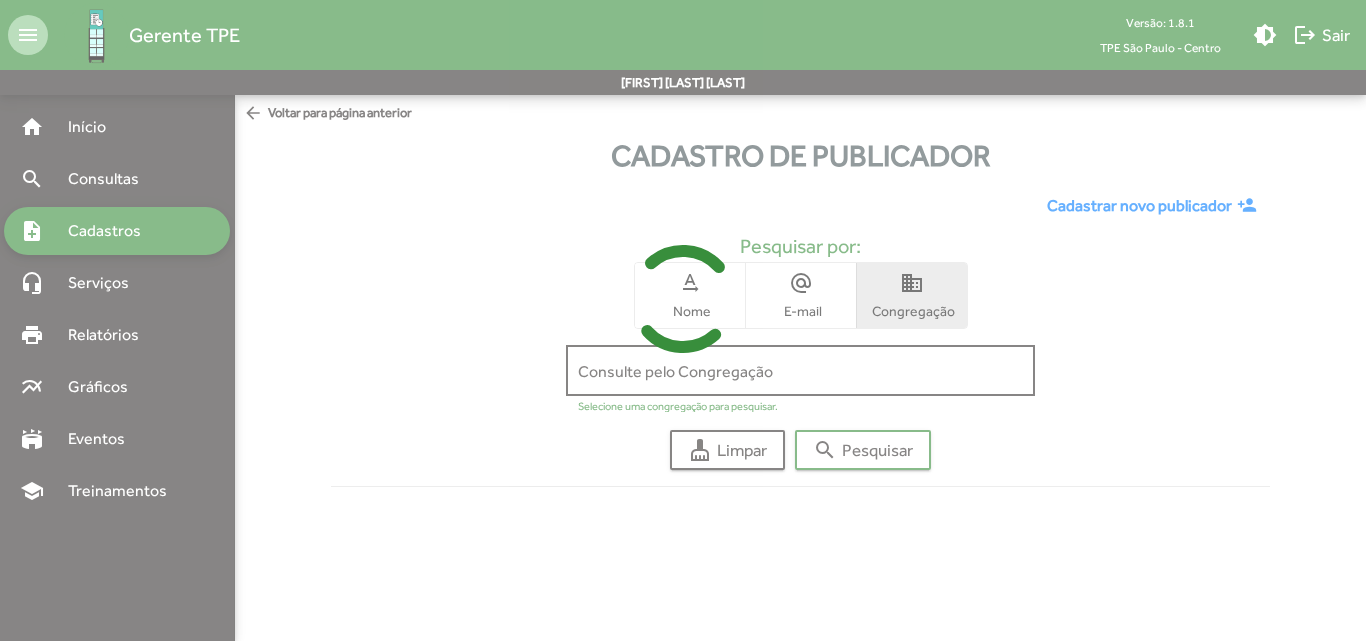 click 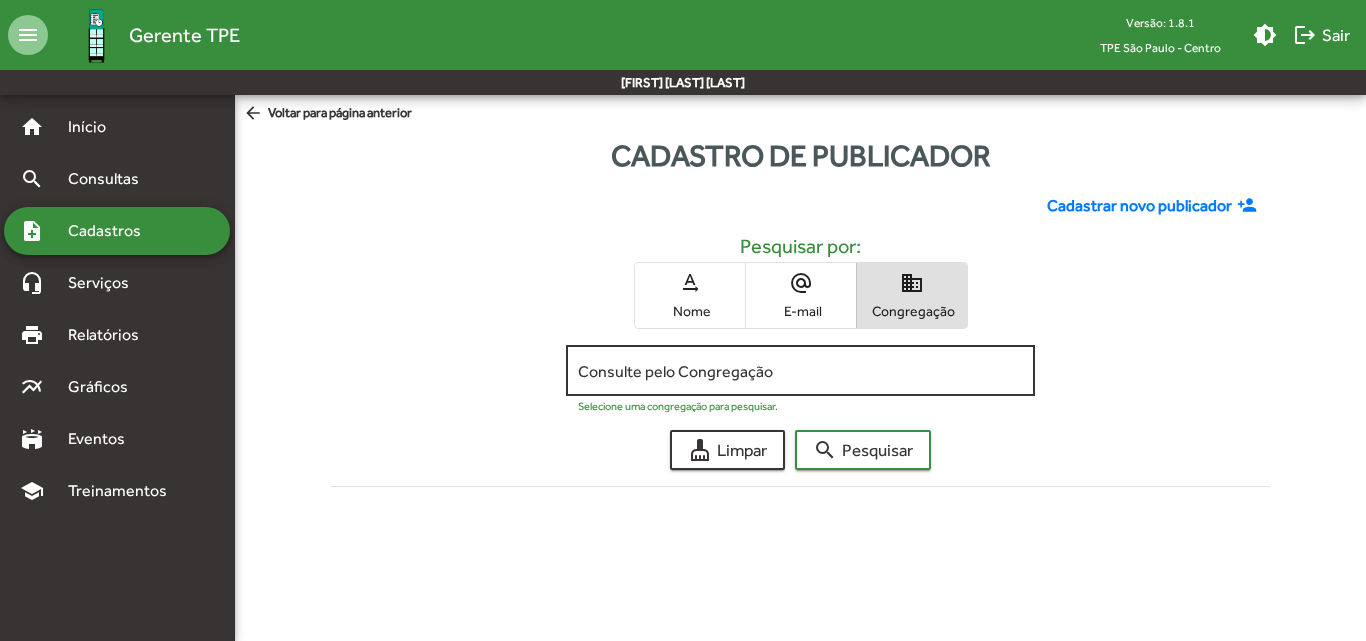 click on "Consulte pelo Congregação" at bounding box center (800, 371) 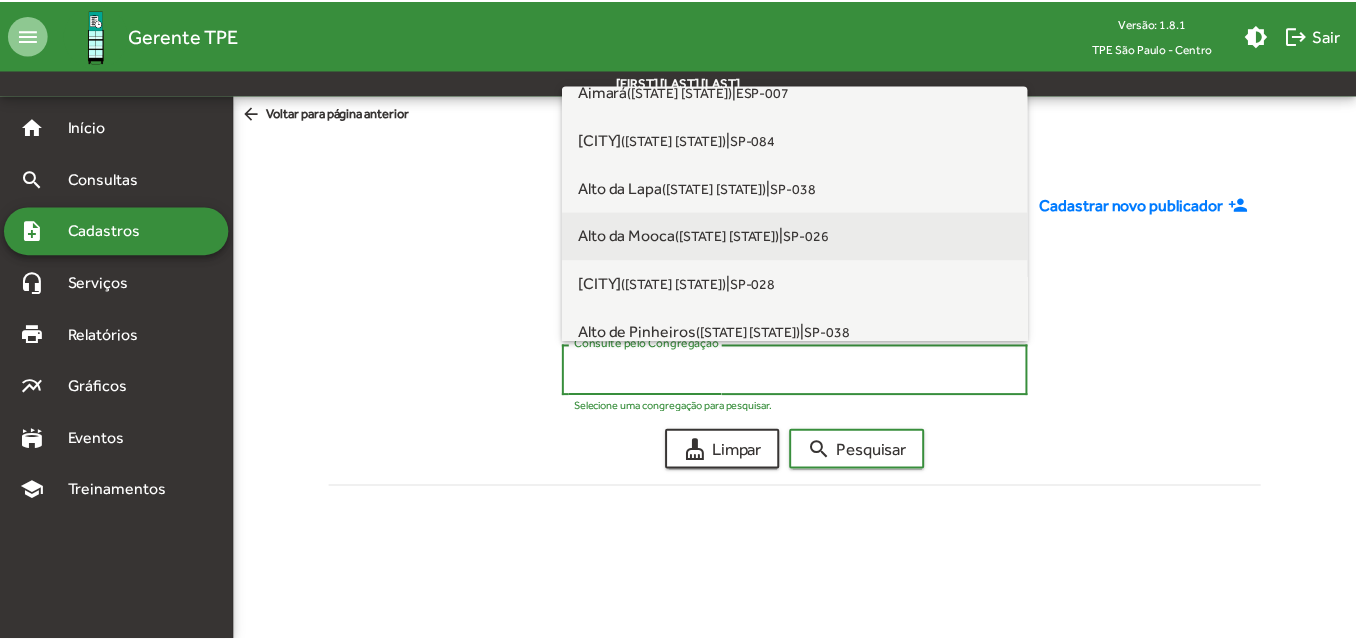 scroll, scrollTop: 100, scrollLeft: 0, axis: vertical 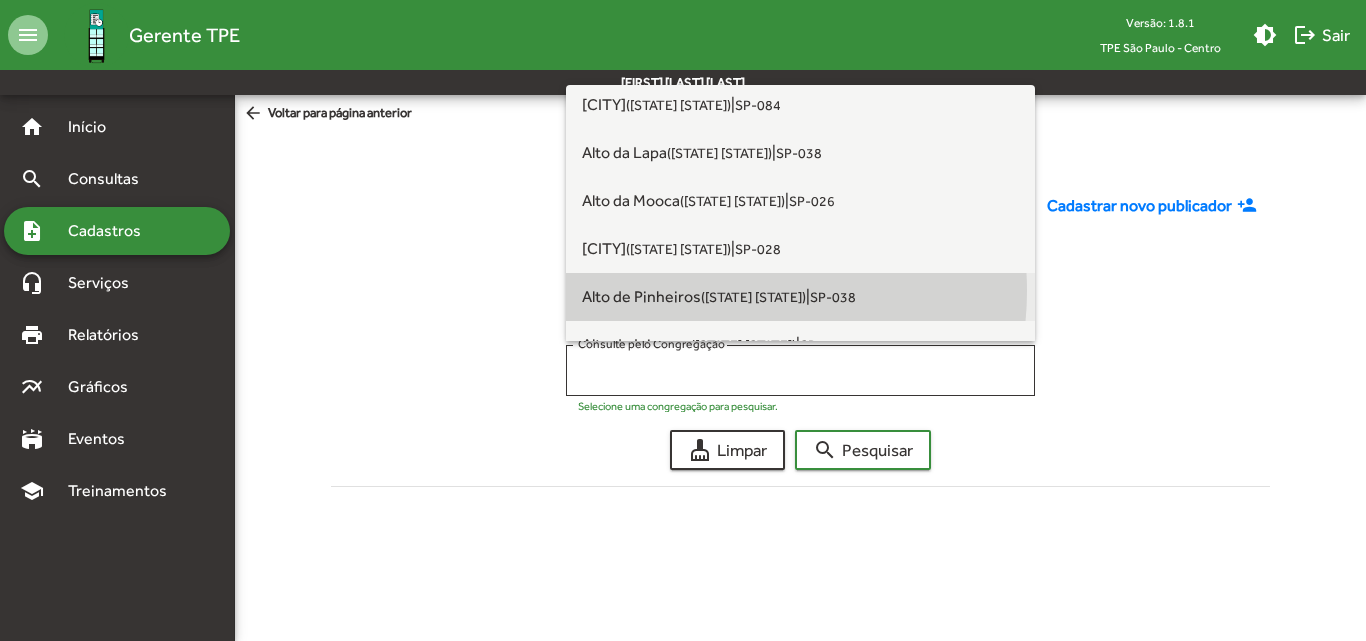 click on "([STATE] [STATE])" at bounding box center (753, 297) 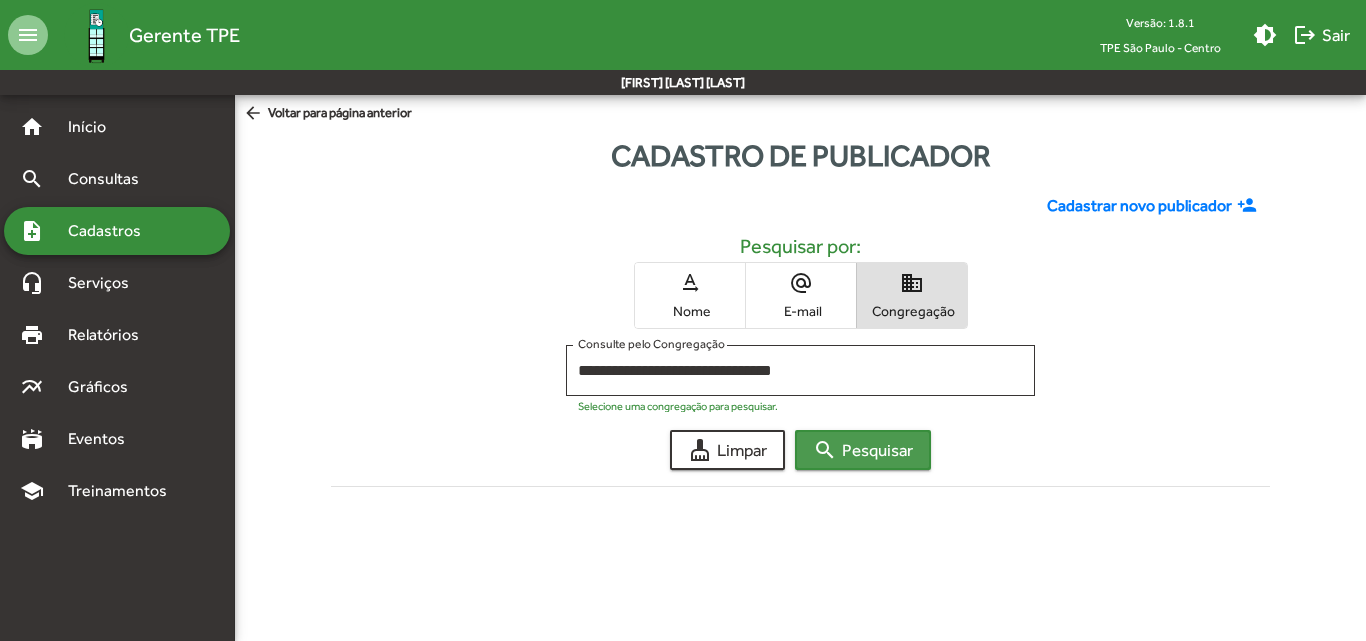 click on "search  Pesquisar" 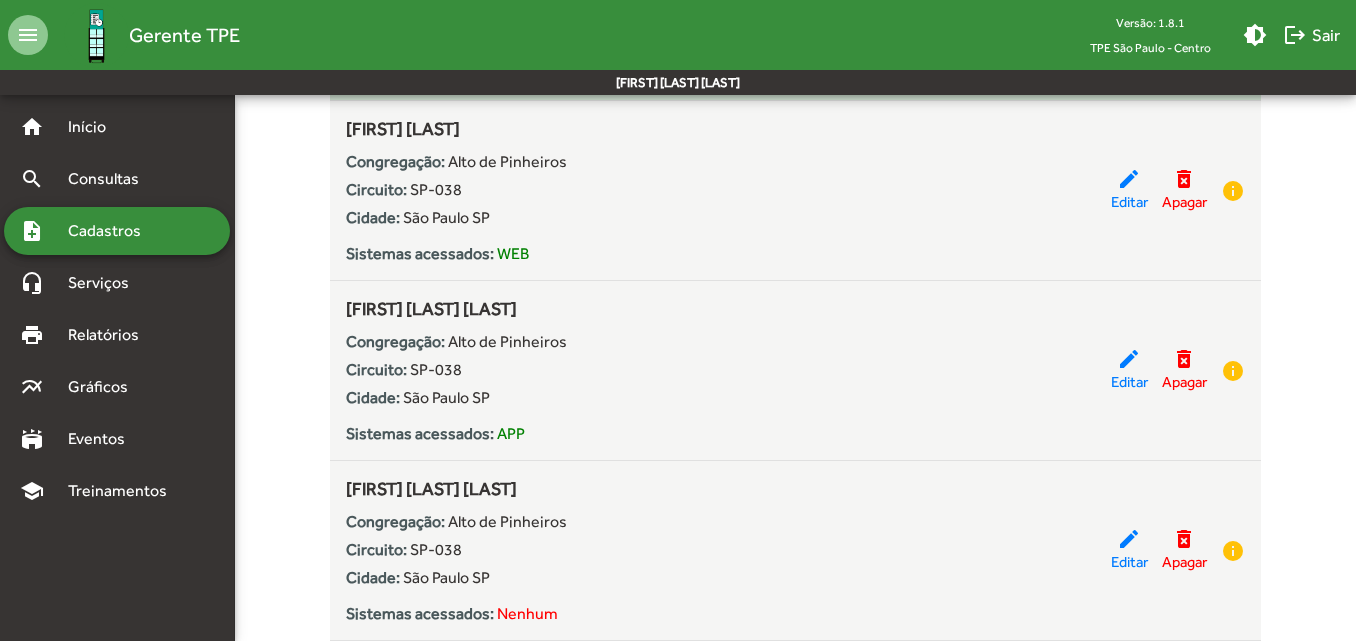 scroll, scrollTop: 4900, scrollLeft: 0, axis: vertical 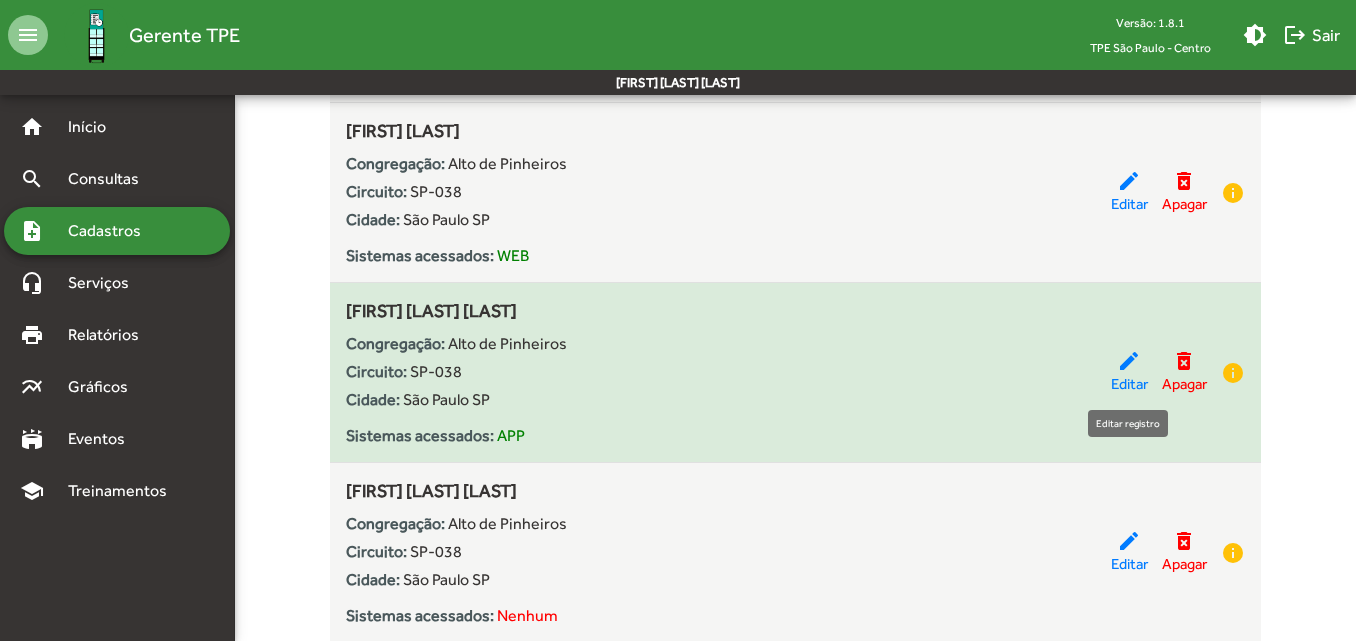 click on "edit" 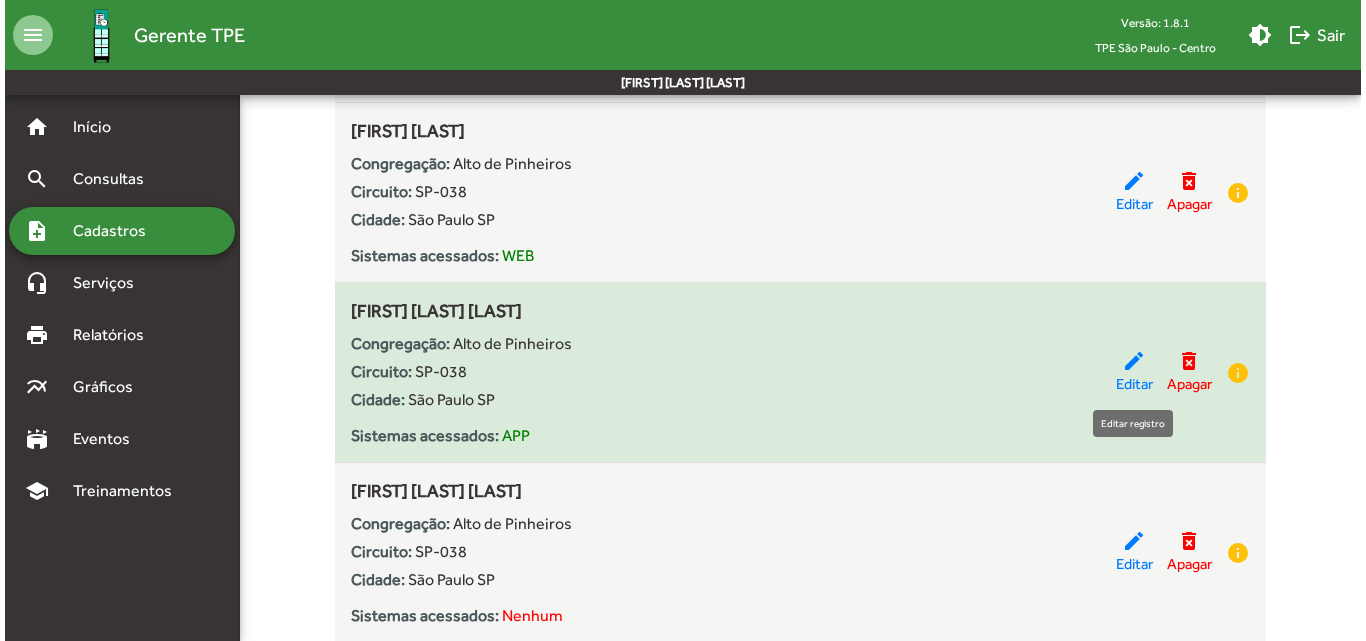 scroll, scrollTop: 0, scrollLeft: 0, axis: both 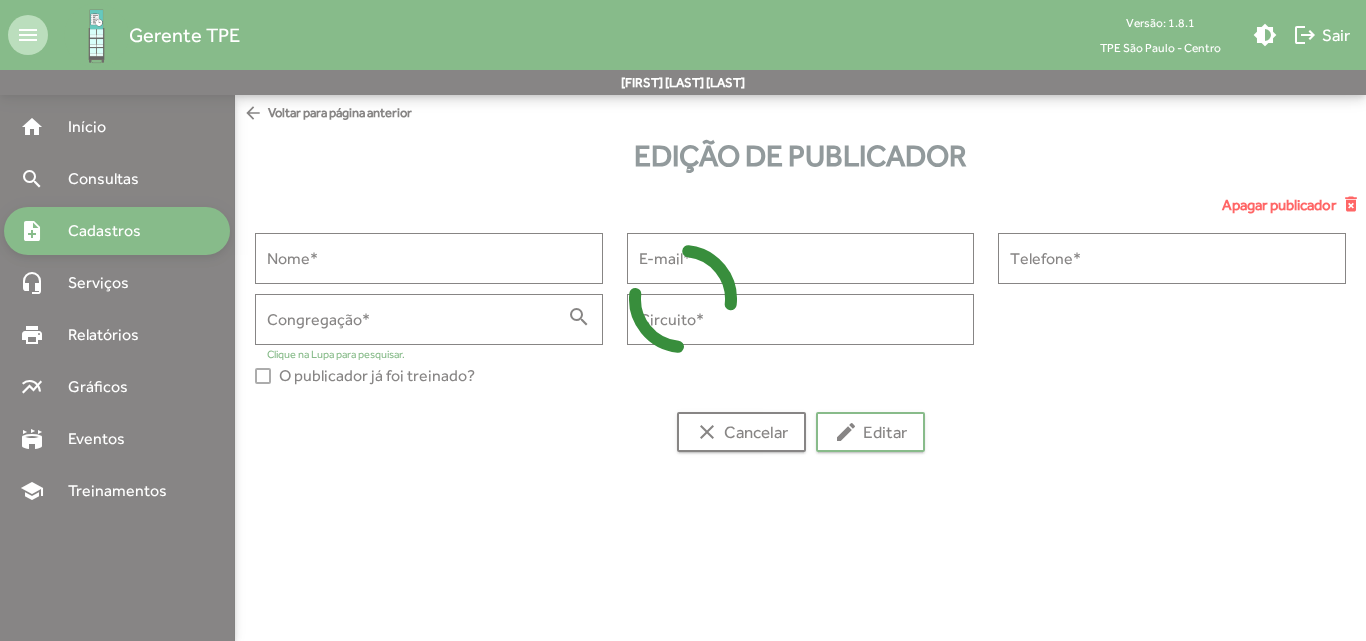 type on "**********" 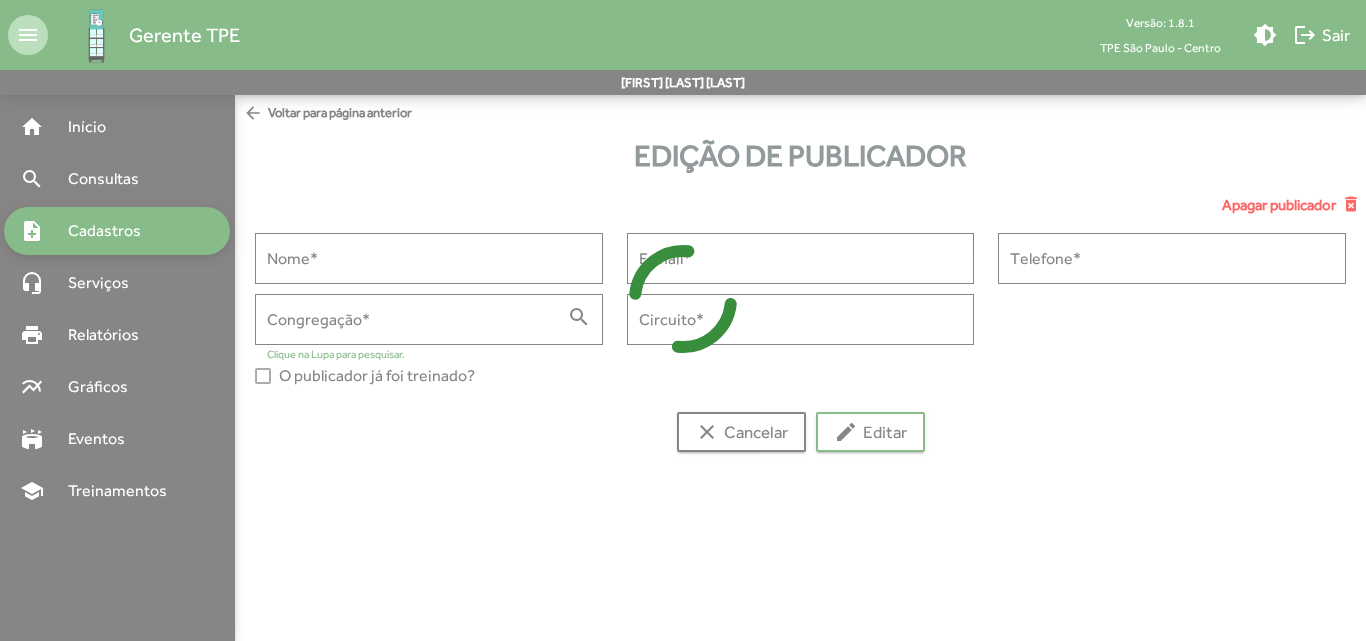 type on "**********" 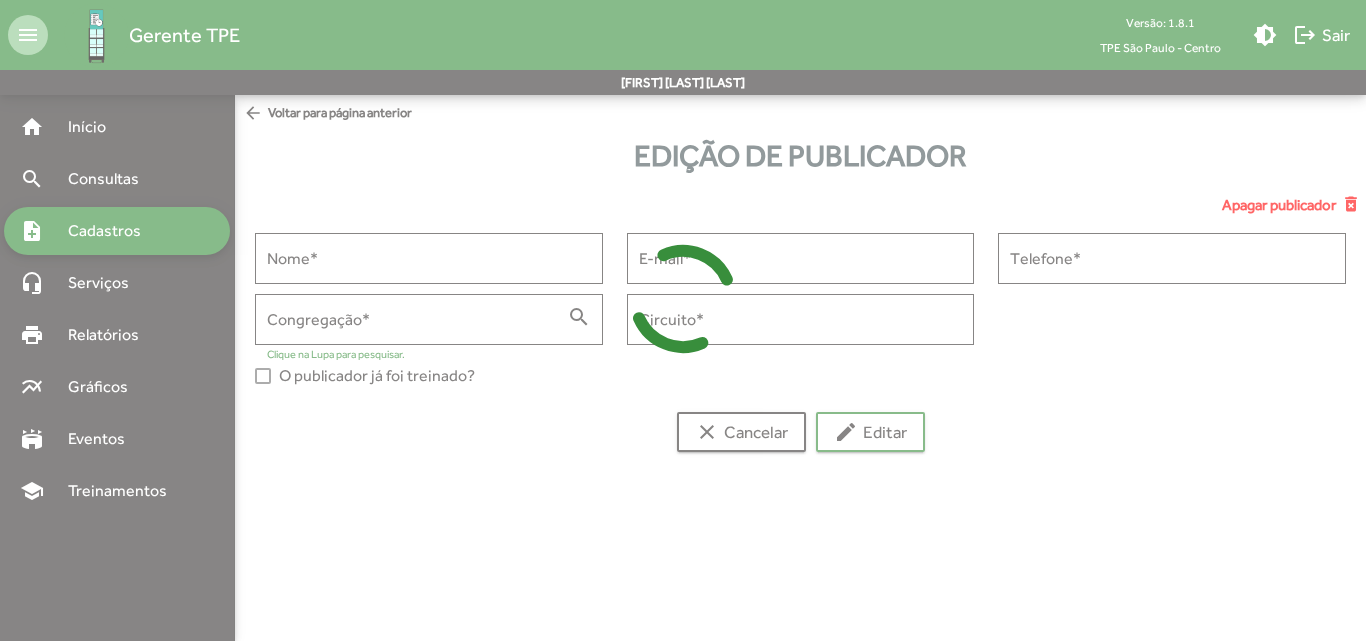 type on "**********" 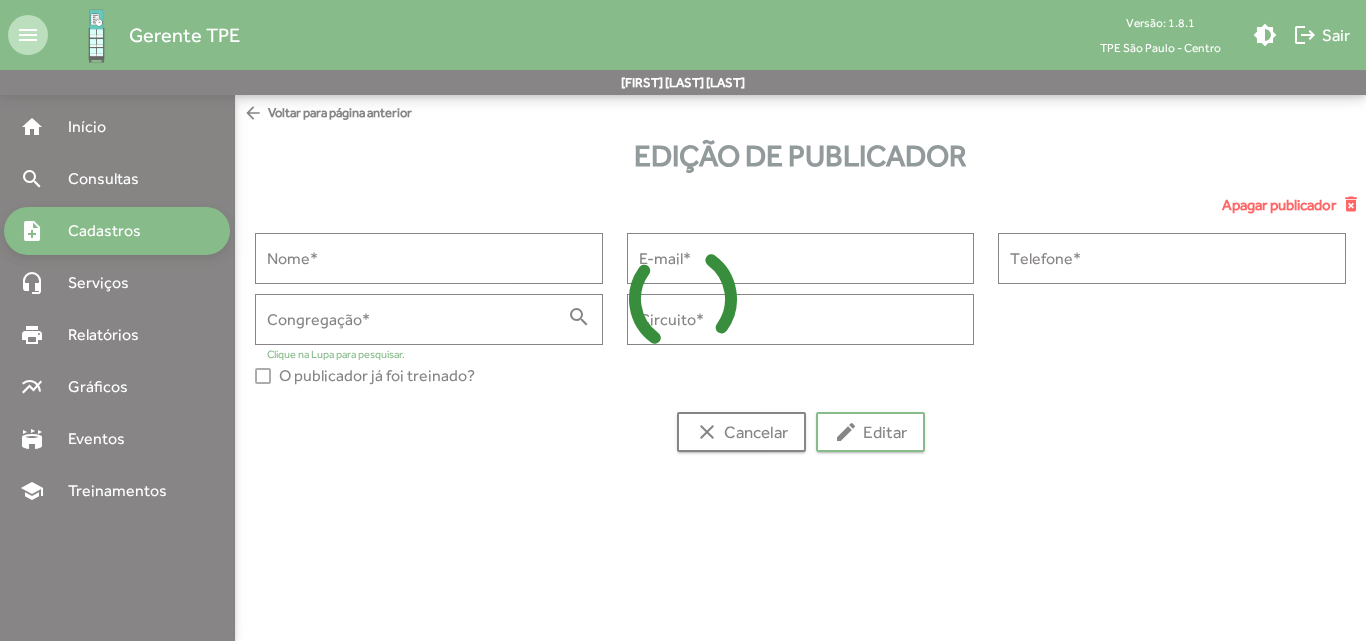 type on "**********" 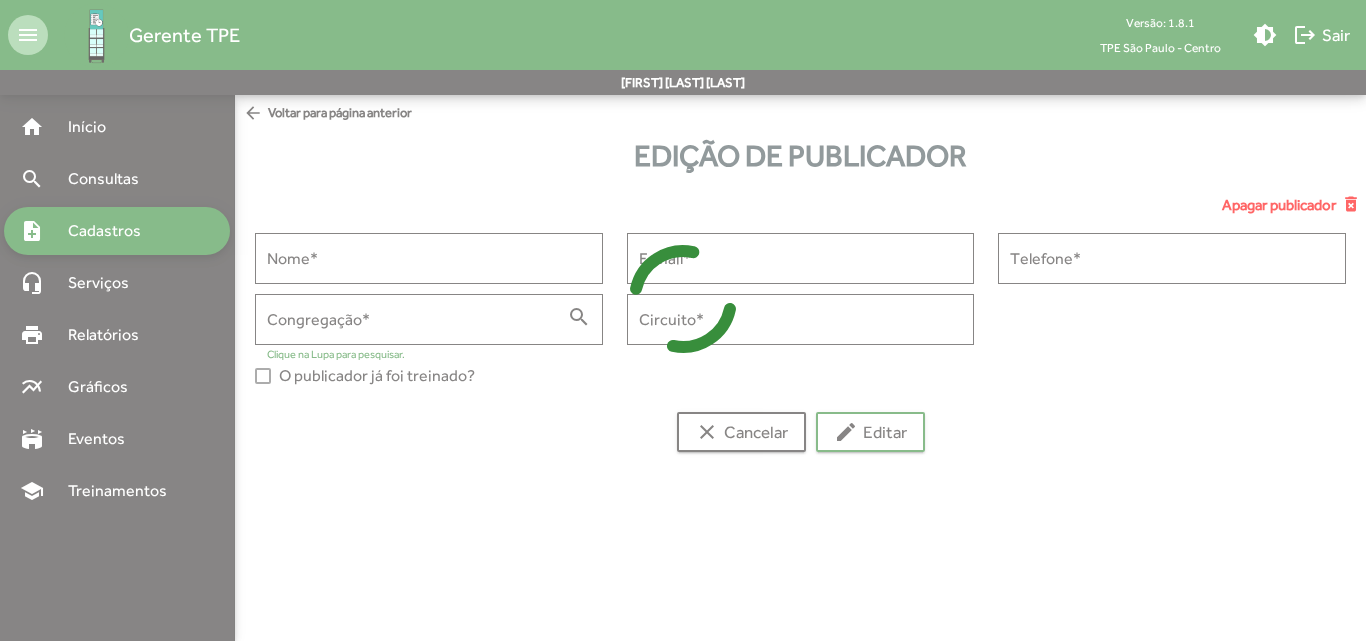 type on "******" 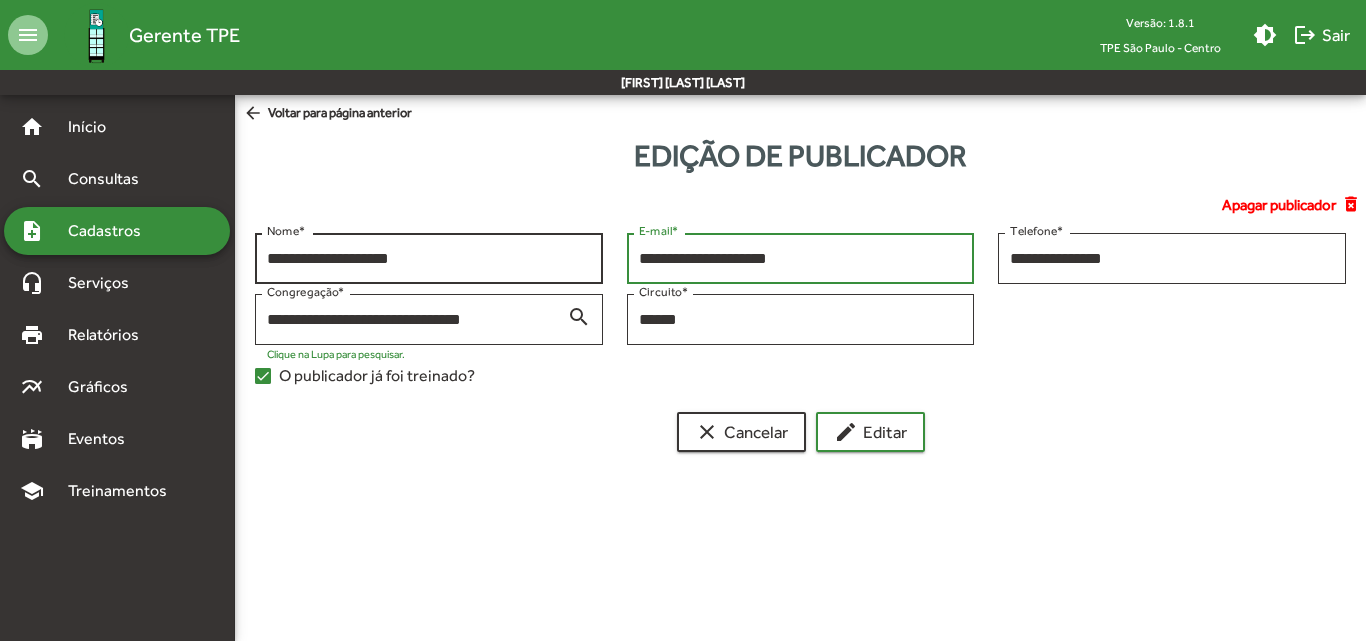 drag, startPoint x: 809, startPoint y: 256, endPoint x: 510, endPoint y: 247, distance: 299.1354 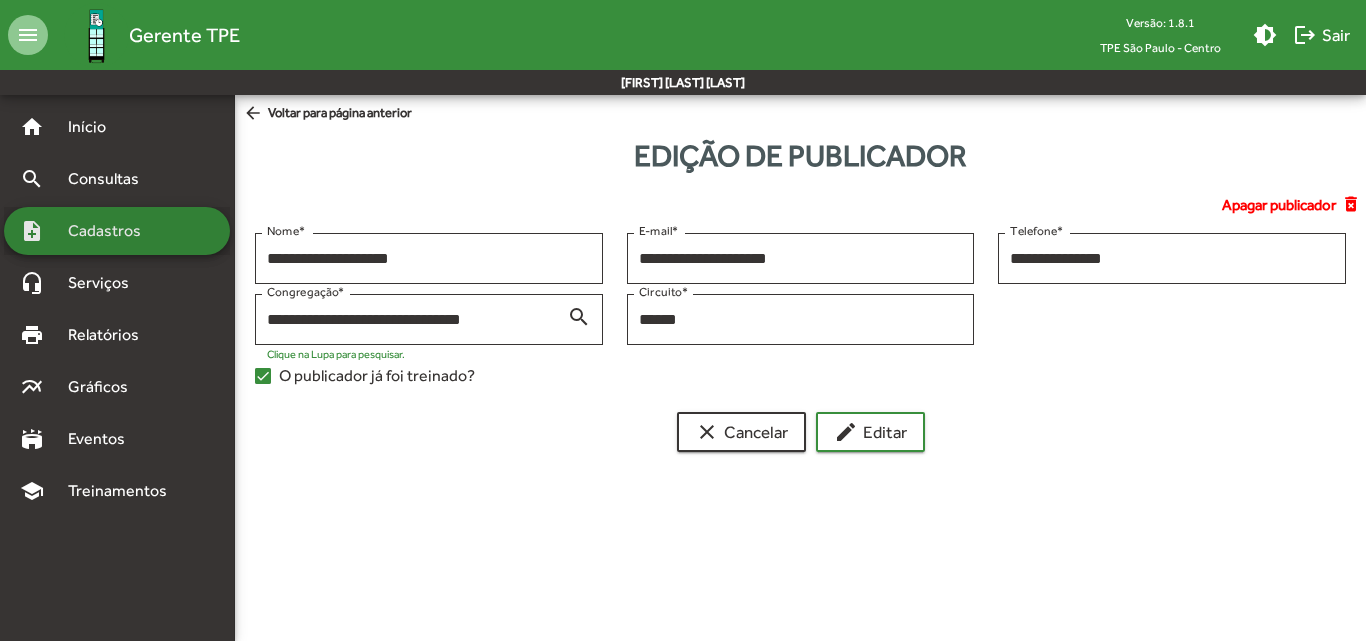 click on "Cadastros" at bounding box center (111, 231) 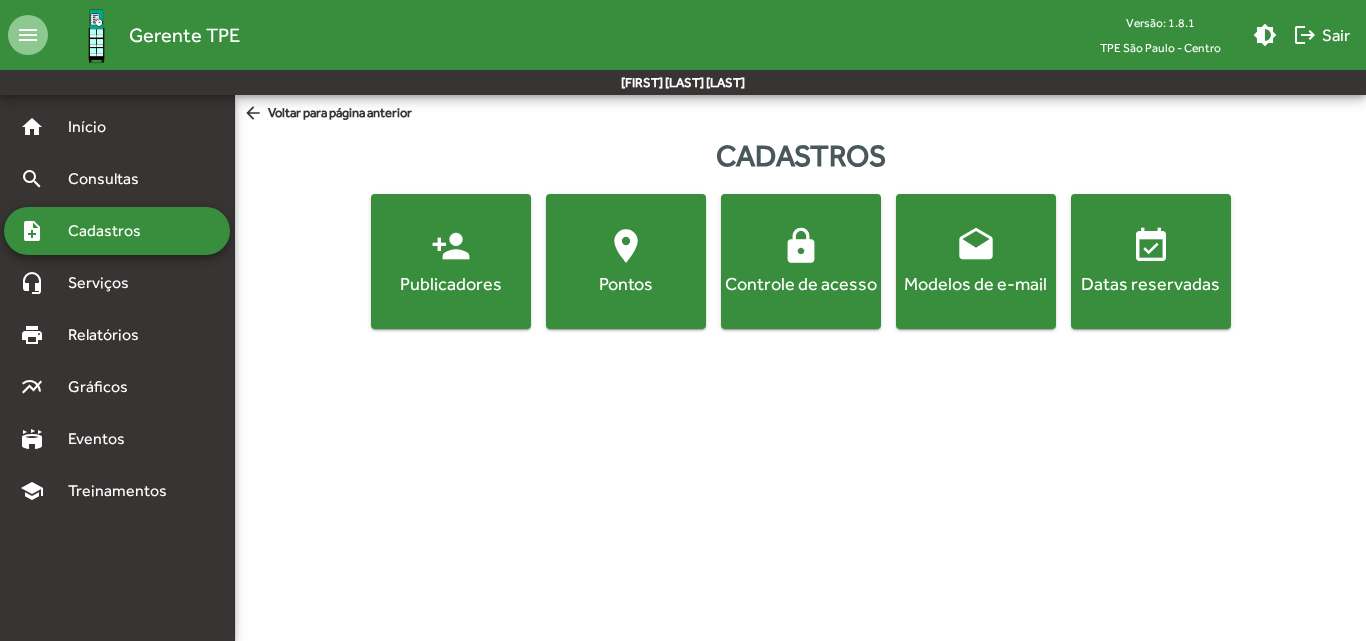 click on "Publicadores" 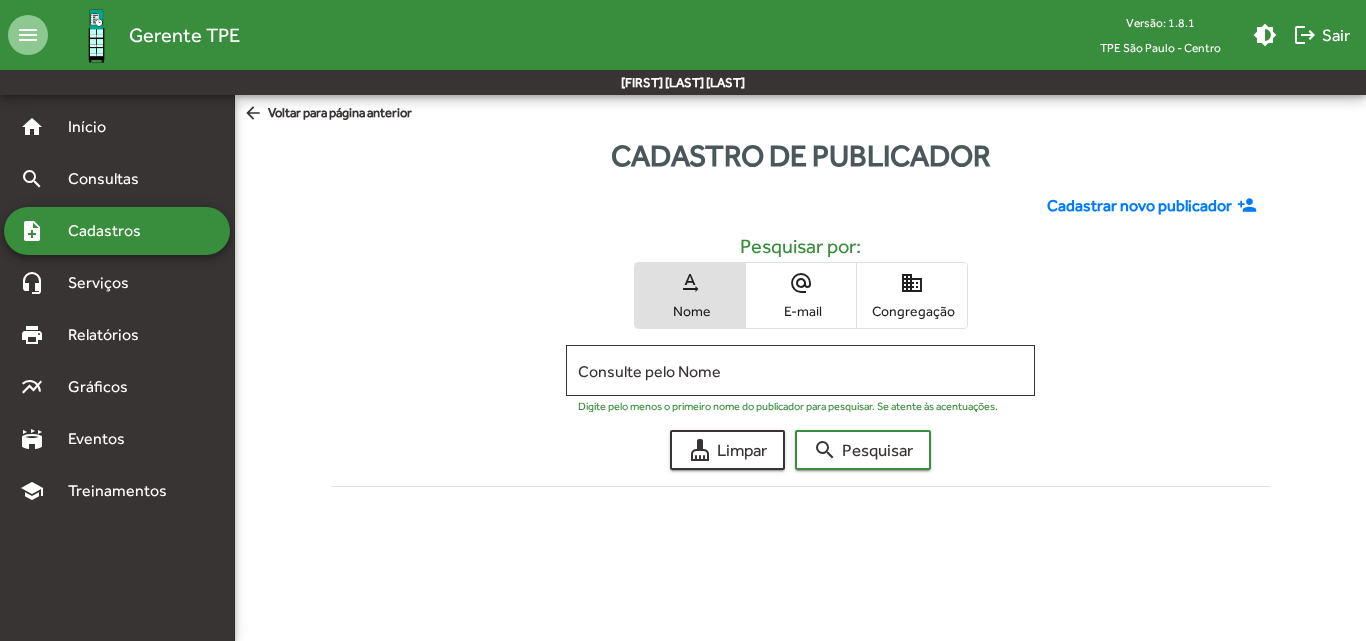 click on "domain Congregação" at bounding box center (912, 295) 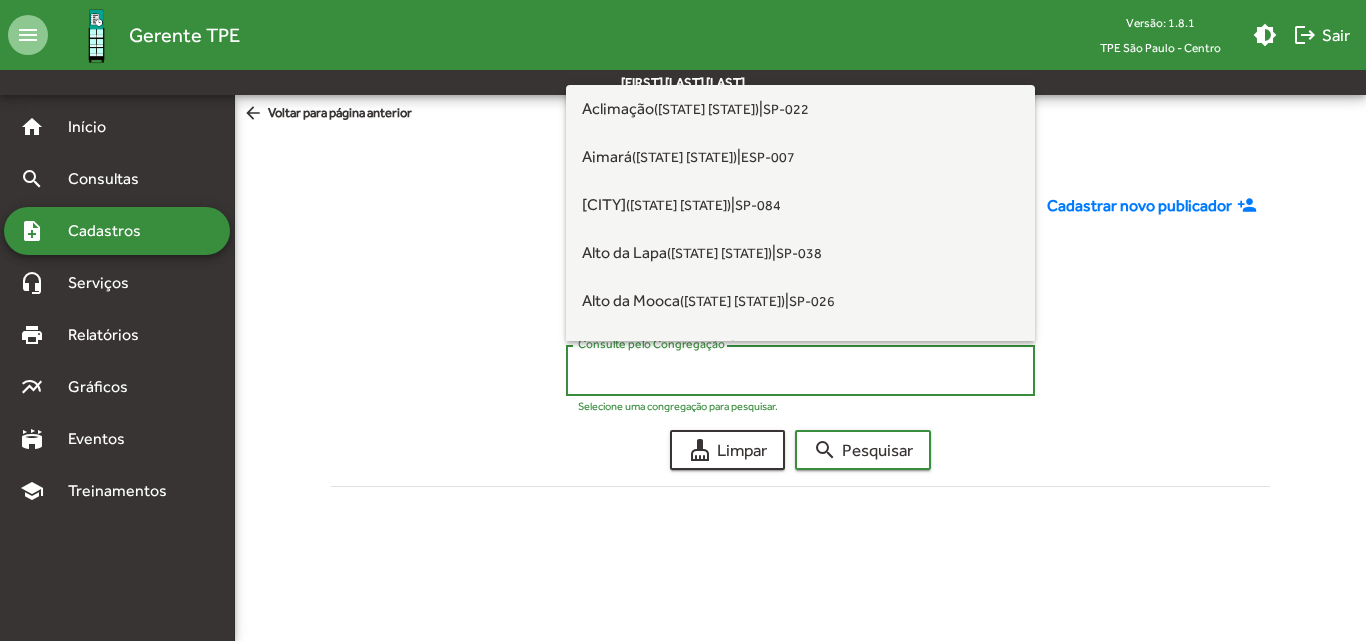 click on "Consulte pelo Congregação" at bounding box center [800, 371] 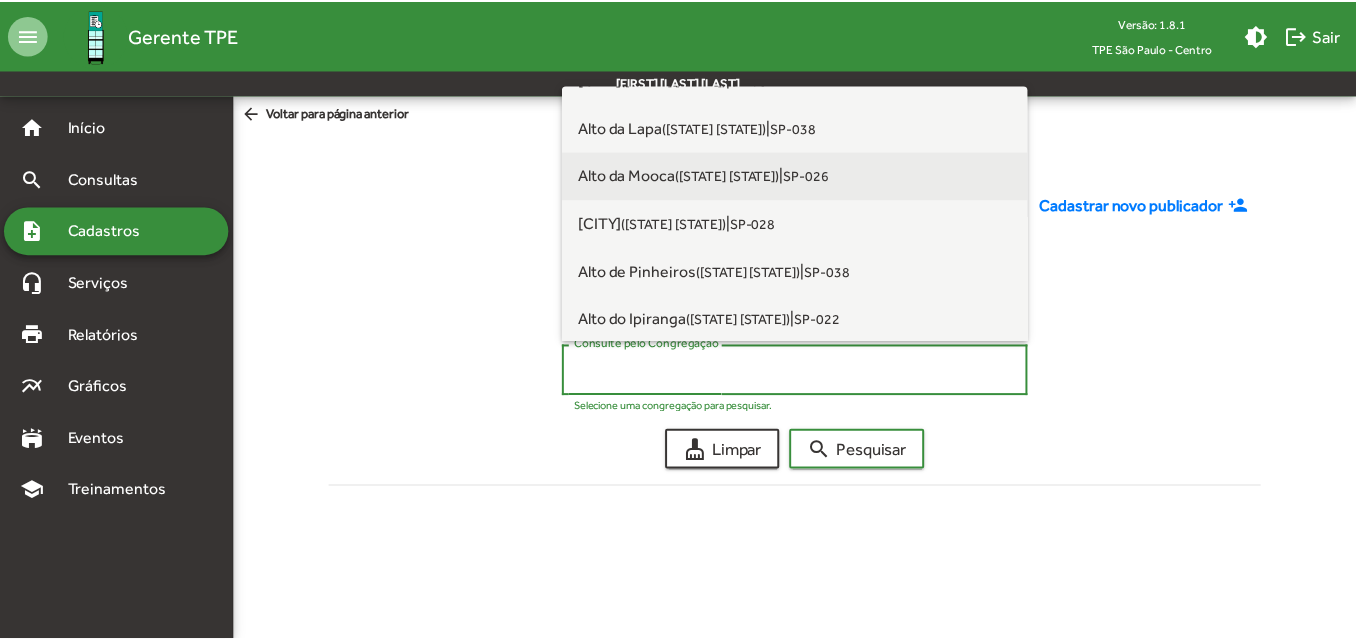 scroll, scrollTop: 200, scrollLeft: 0, axis: vertical 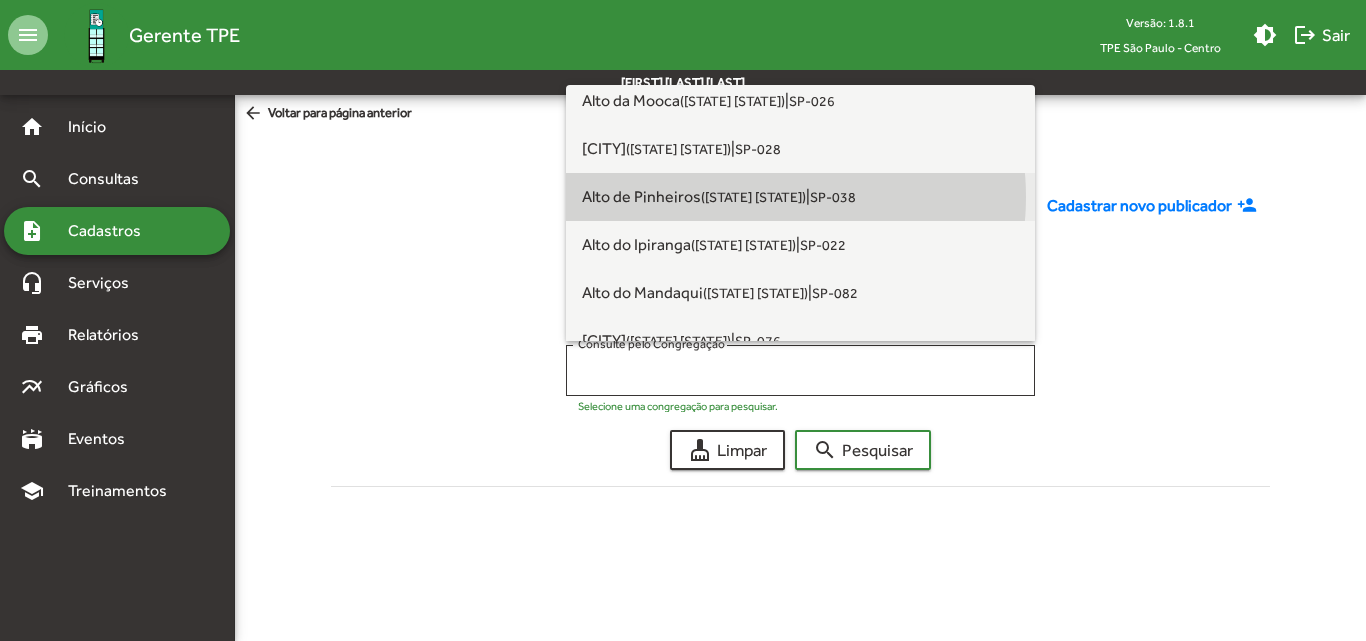 click on "([STATE] [STATE])" at bounding box center [753, 197] 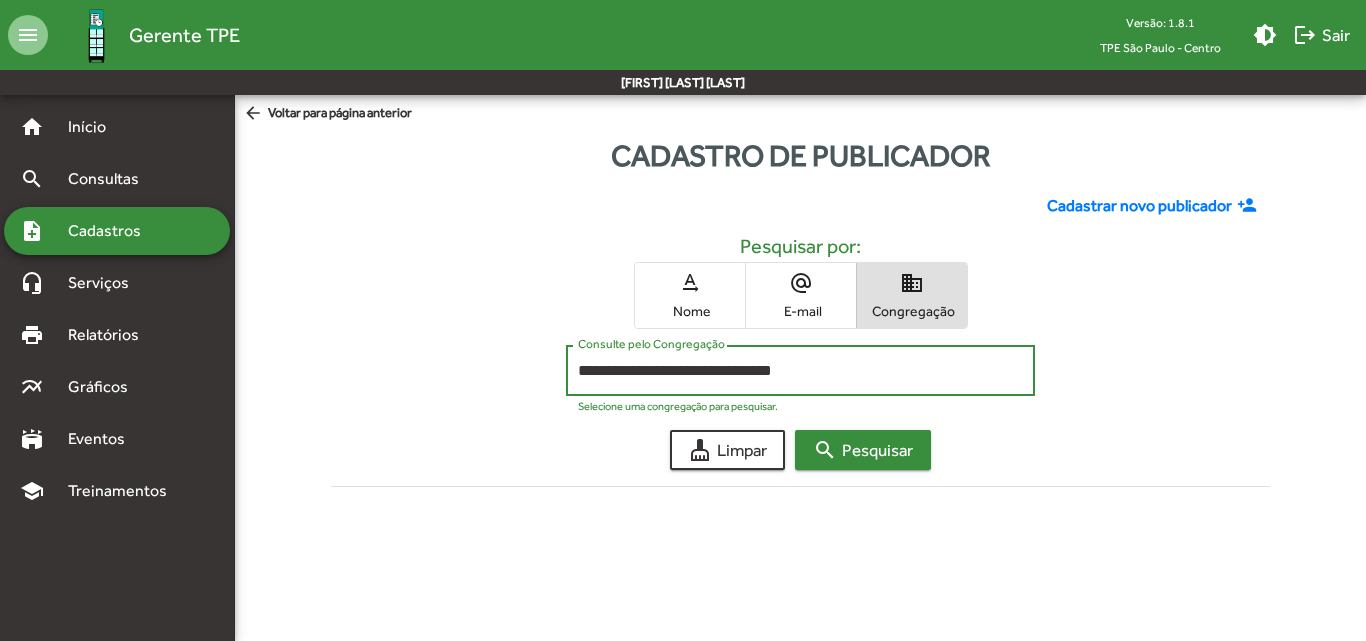 click on "search  Pesquisar" 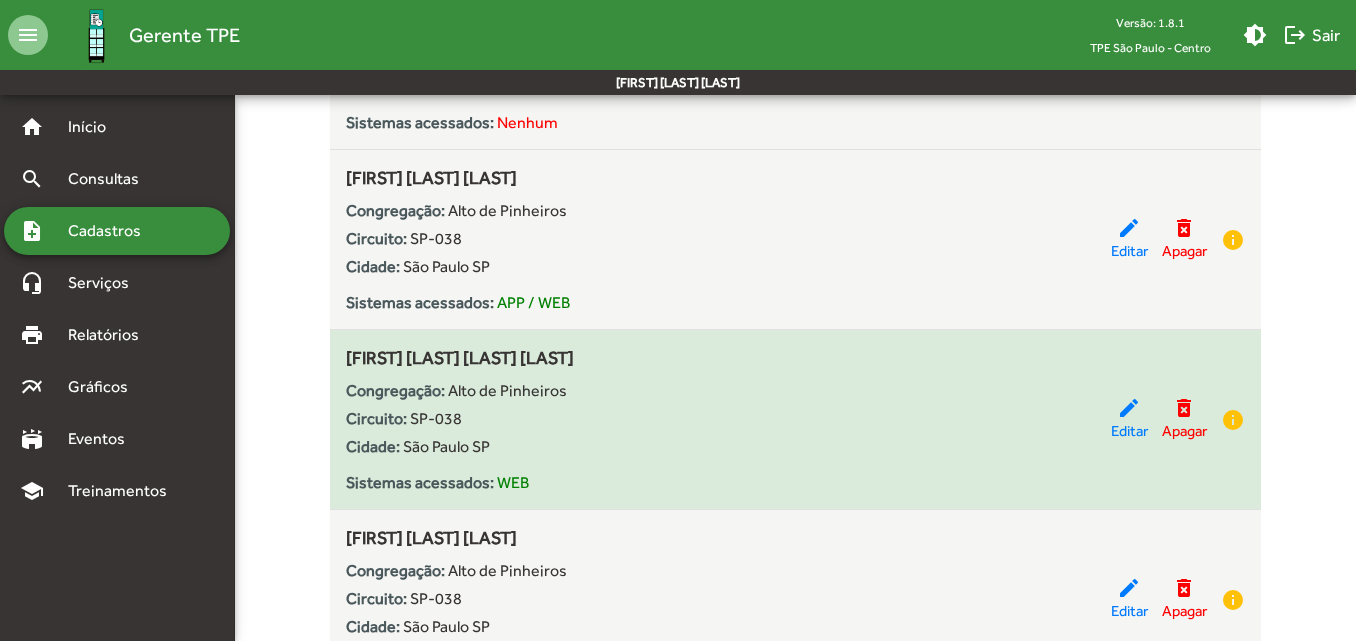scroll, scrollTop: 3200, scrollLeft: 0, axis: vertical 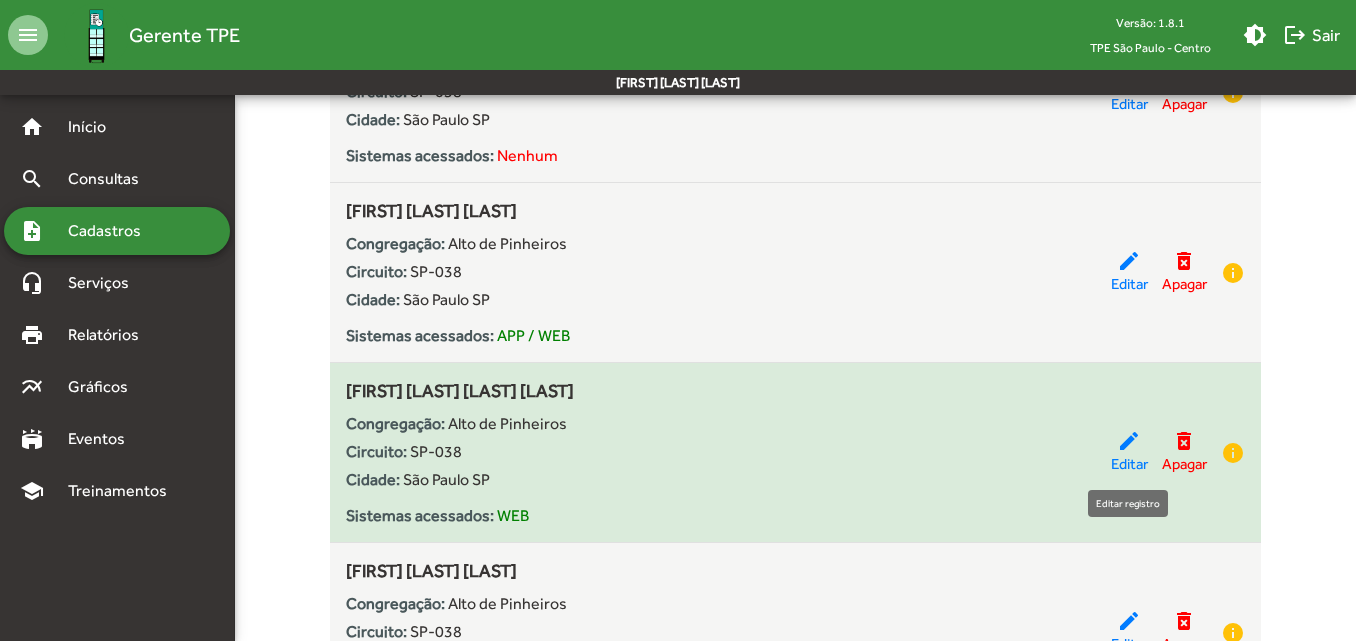 click on "edit" 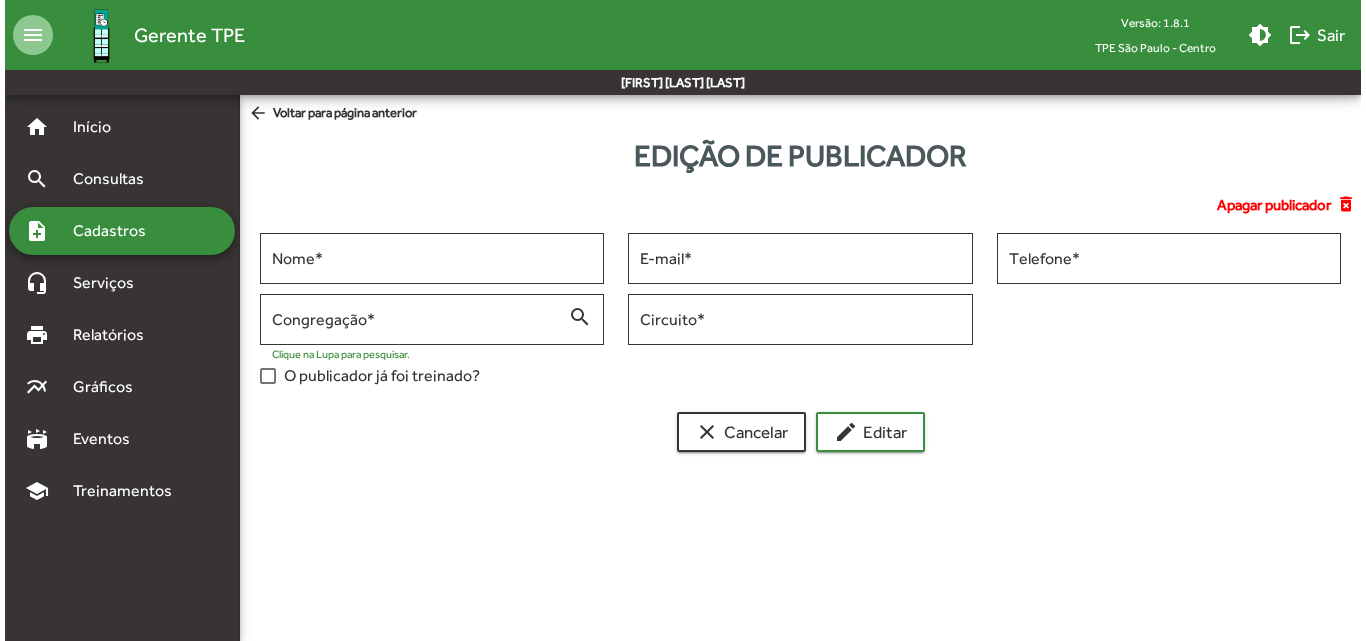 scroll, scrollTop: 0, scrollLeft: 0, axis: both 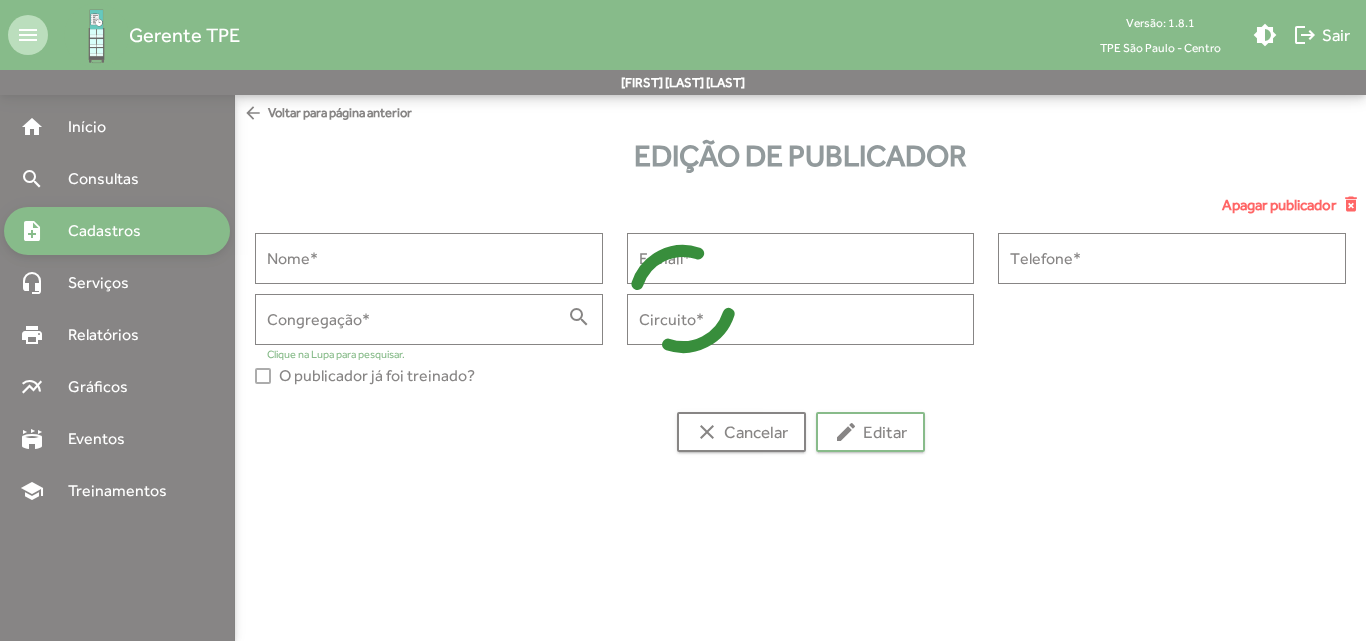 type on "**********" 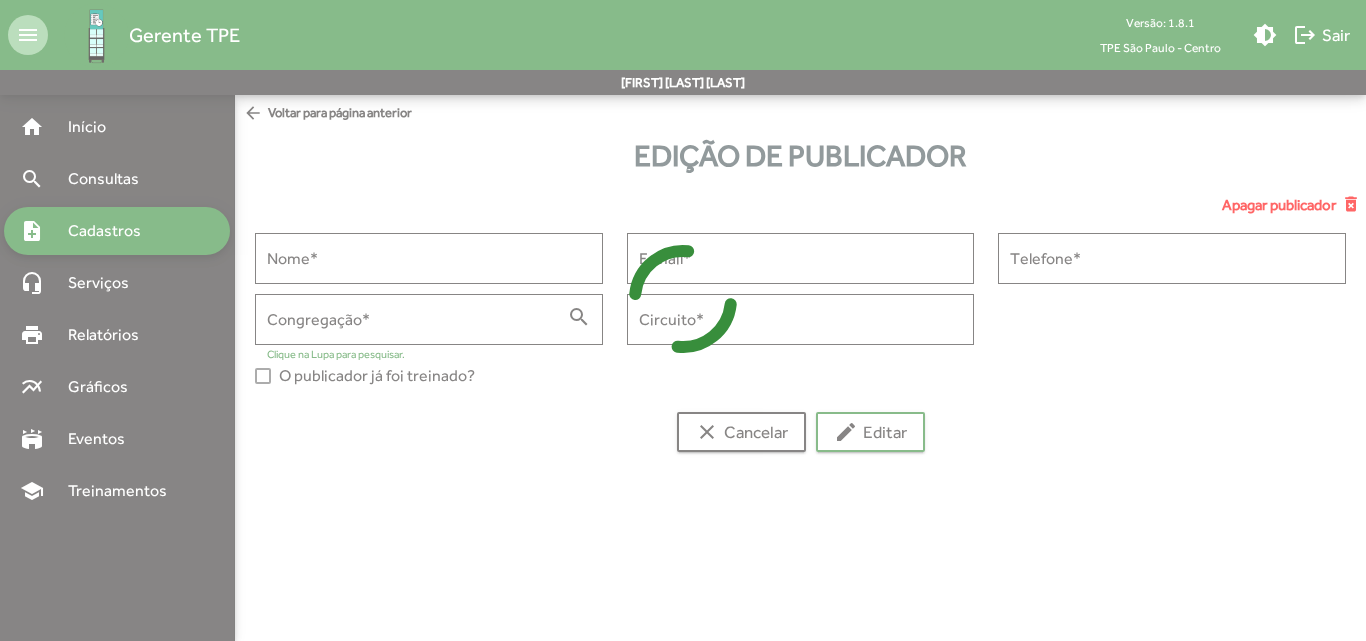 type on "**********" 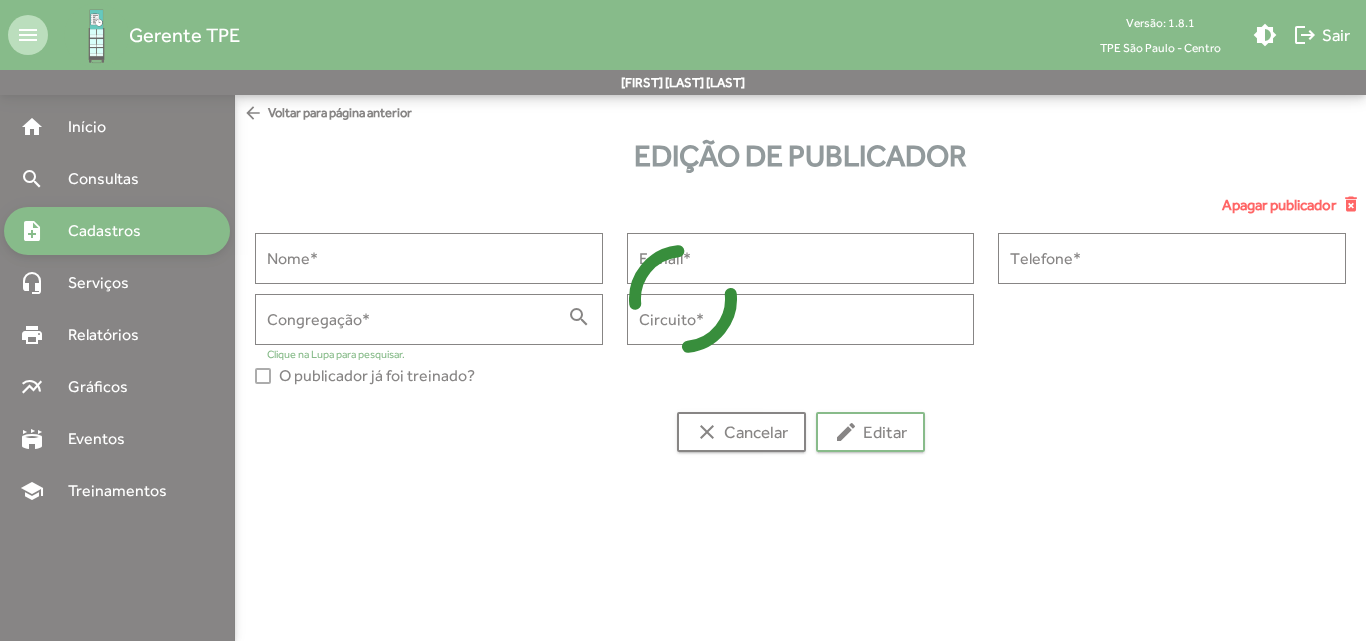 type on "**********" 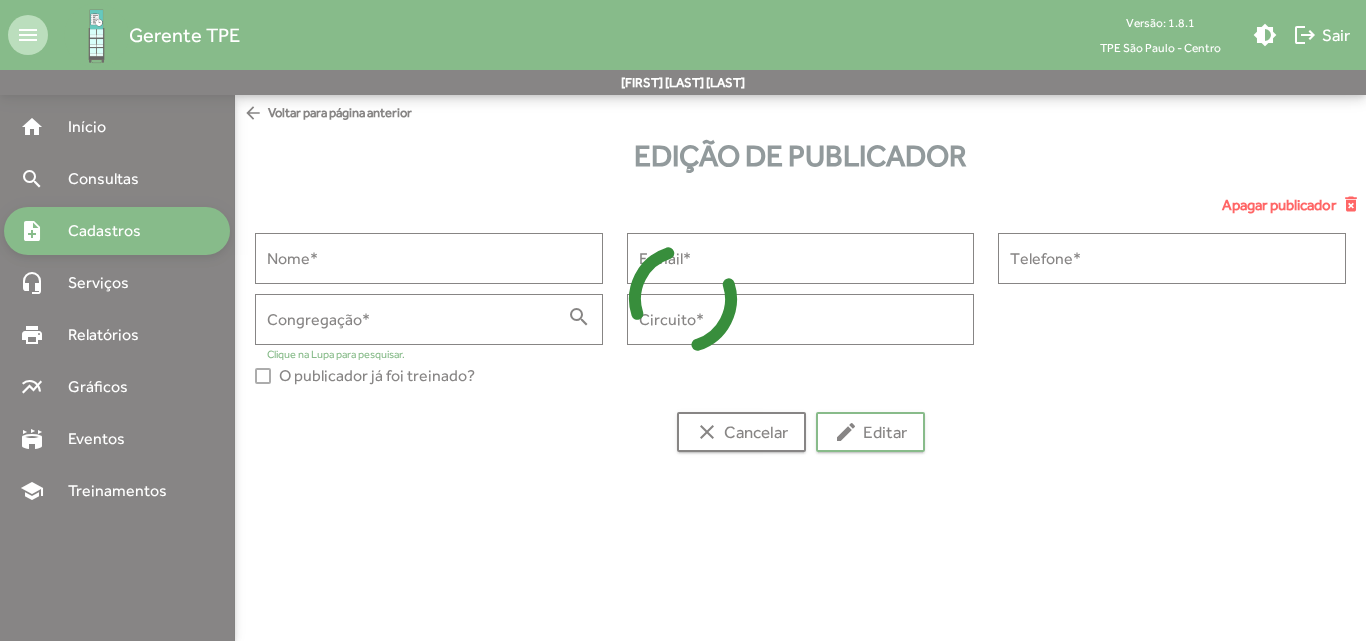type on "**********" 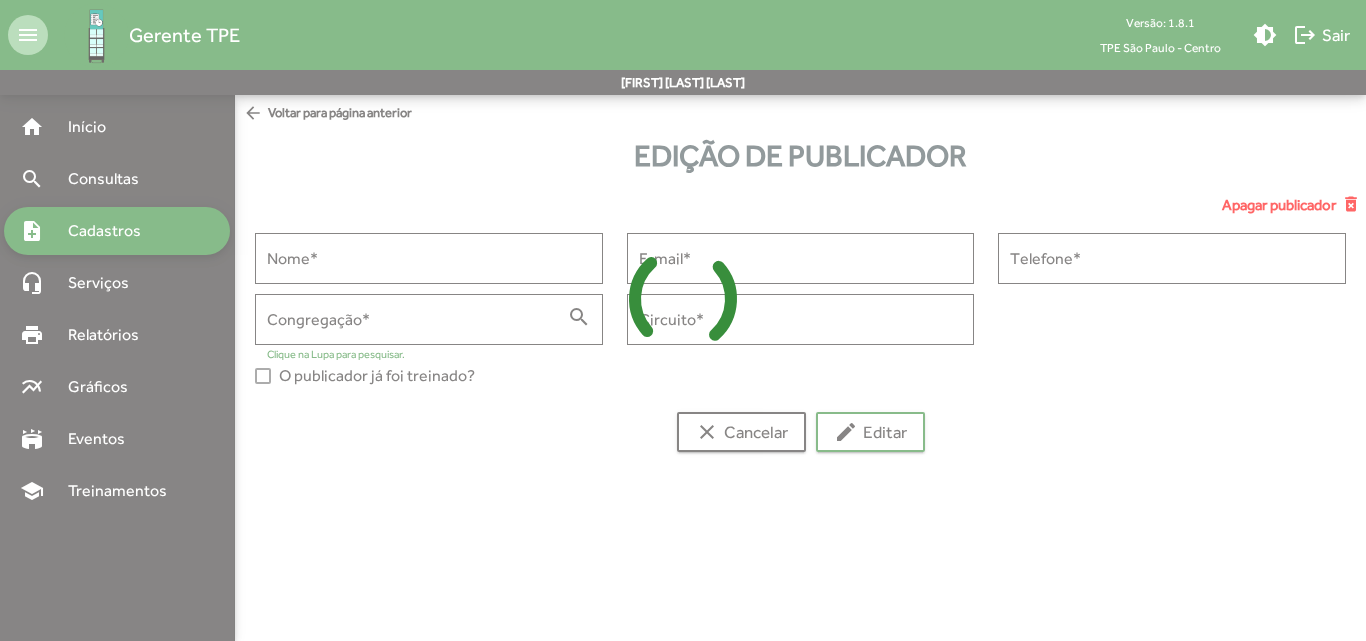type on "******" 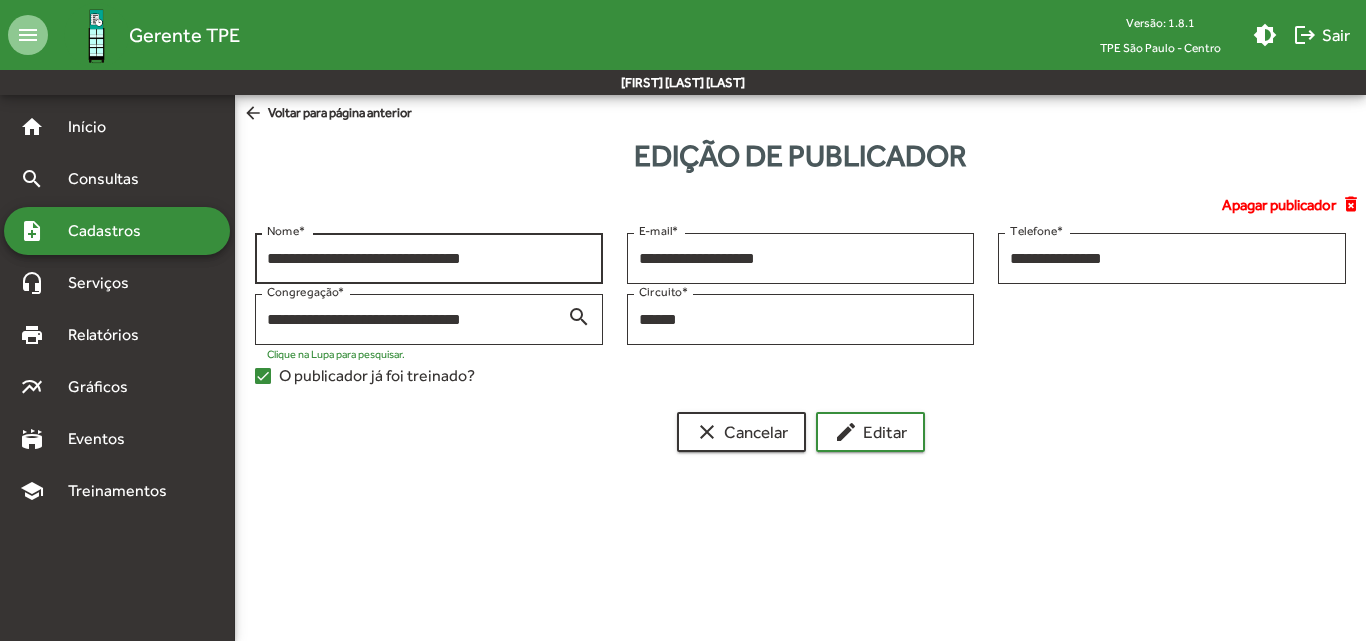 drag, startPoint x: 795, startPoint y: 247, endPoint x: 587, endPoint y: 247, distance: 208 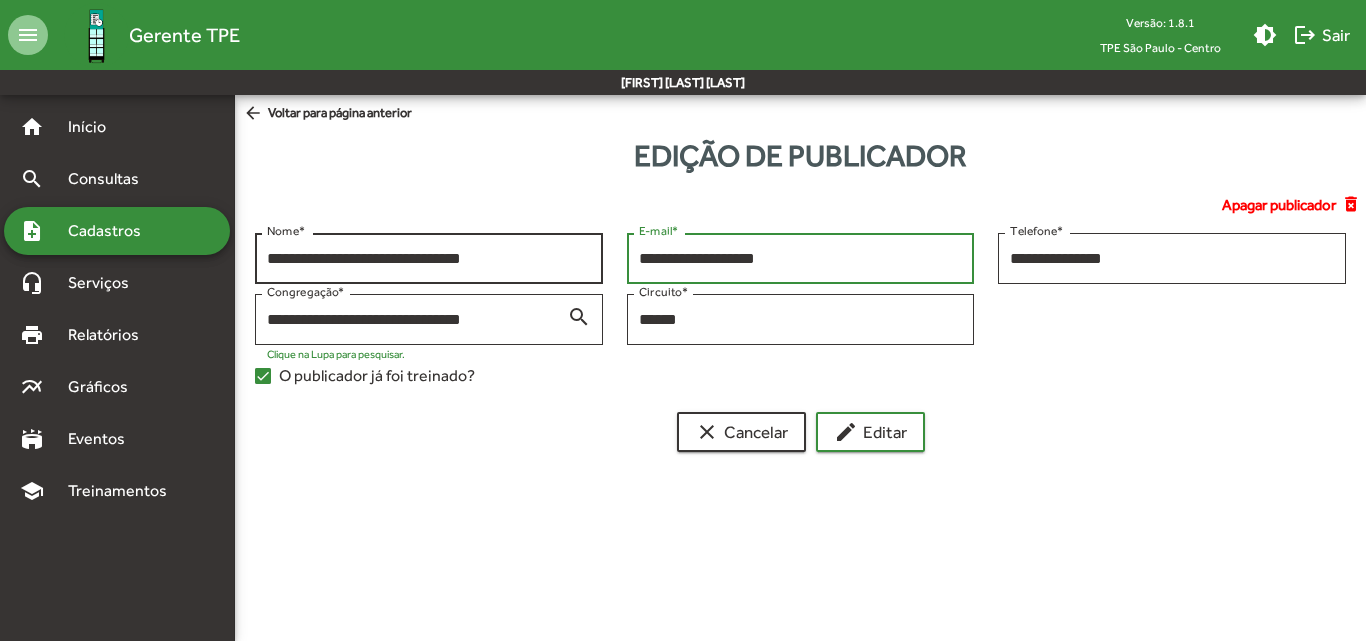 drag, startPoint x: 778, startPoint y: 263, endPoint x: 572, endPoint y: 272, distance: 206.1965 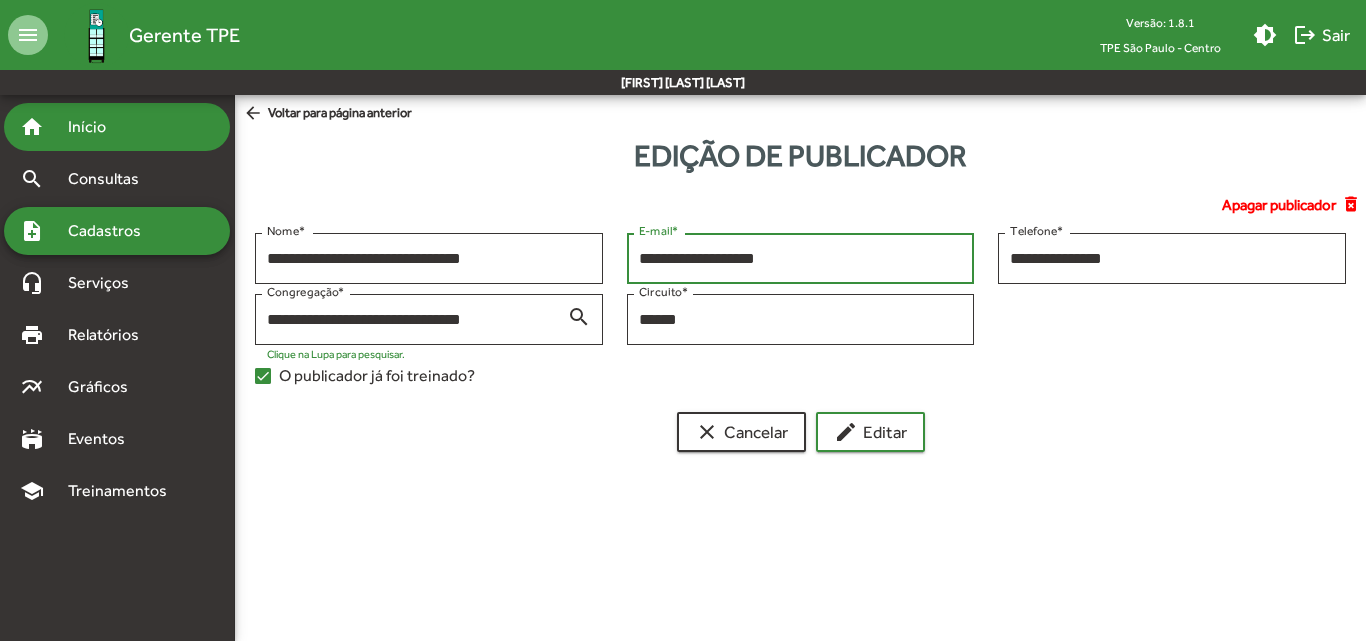 click on "Início" at bounding box center [95, 127] 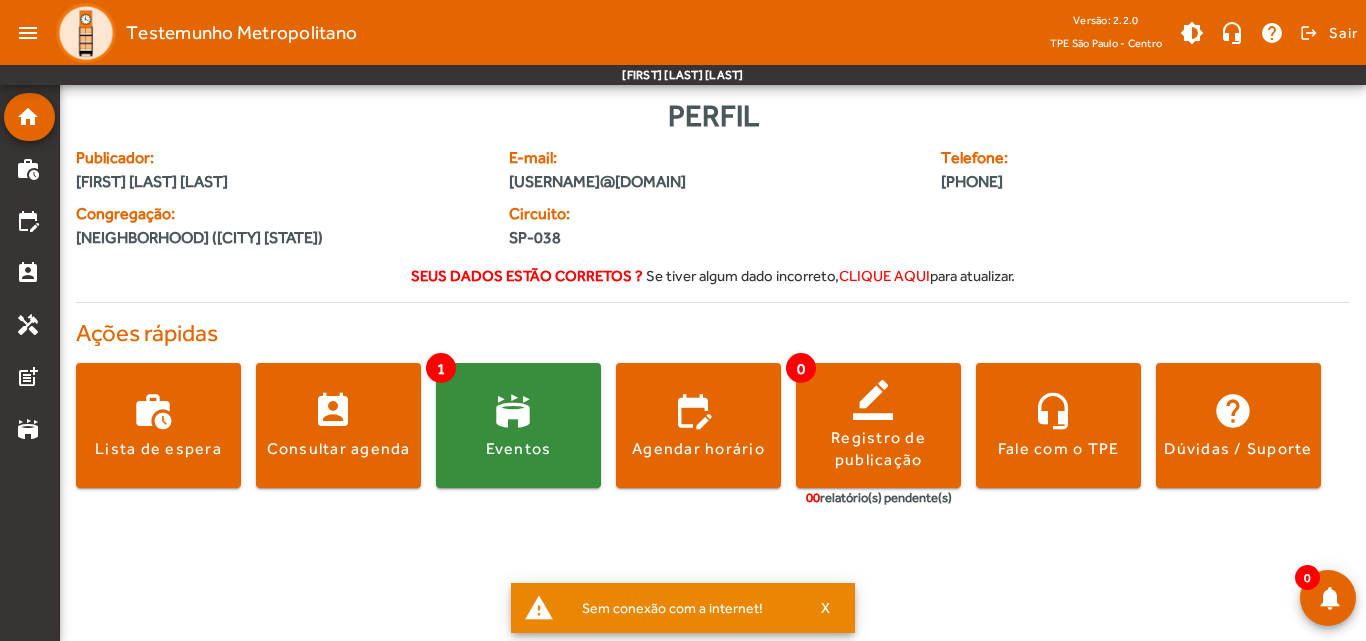 scroll, scrollTop: 0, scrollLeft: 0, axis: both 